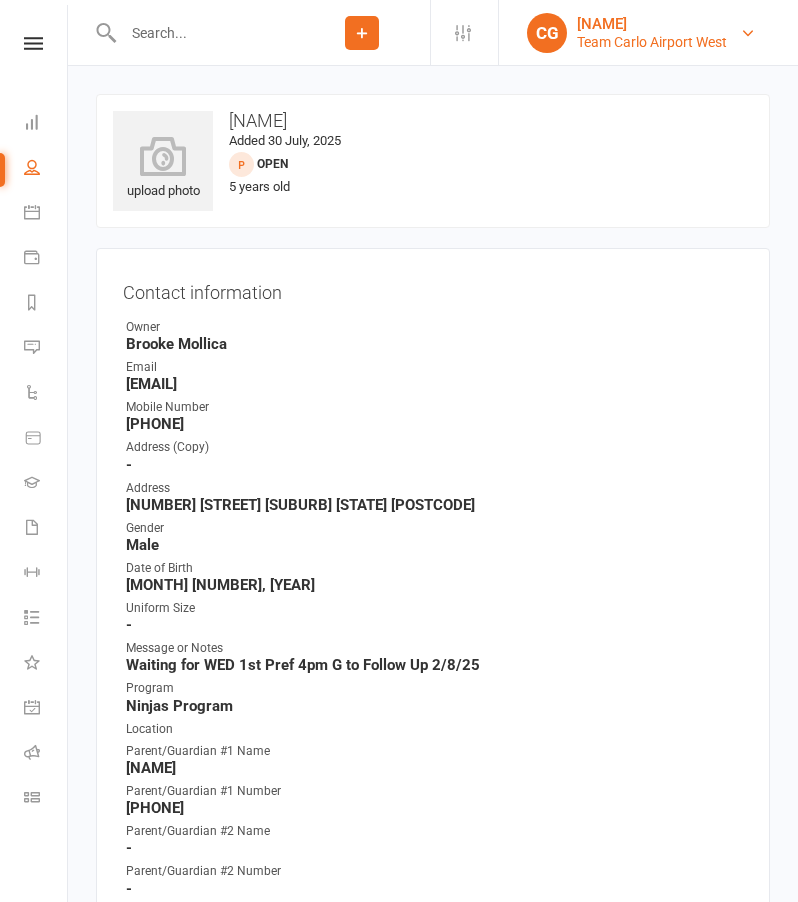 scroll, scrollTop: 0, scrollLeft: 0, axis: both 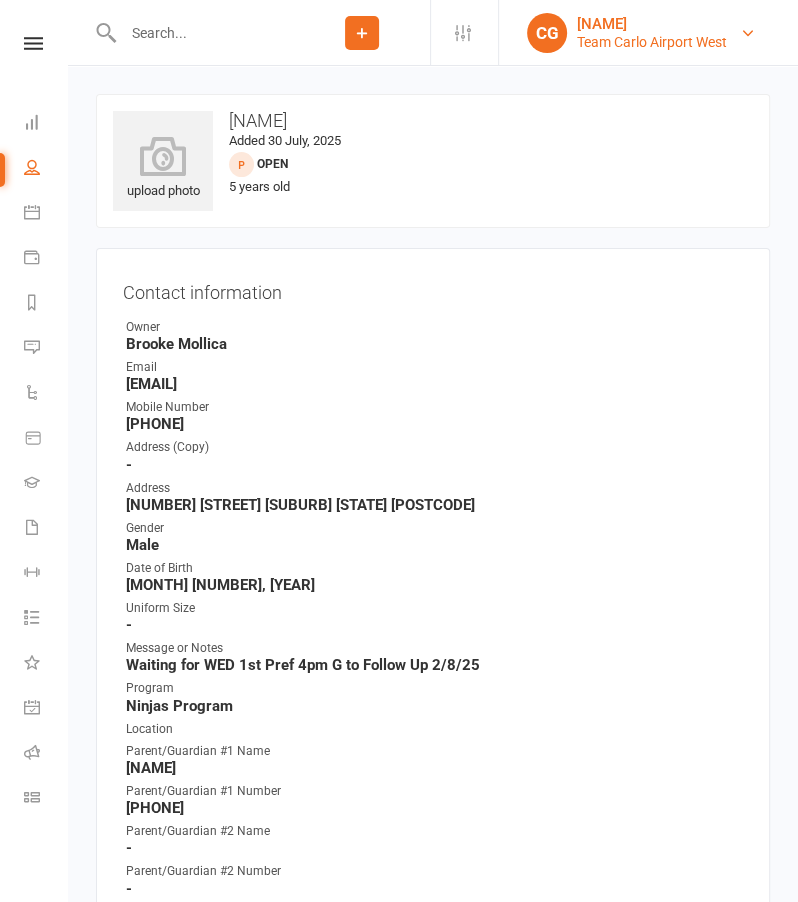 click on "[NAME]" at bounding box center [652, 24] 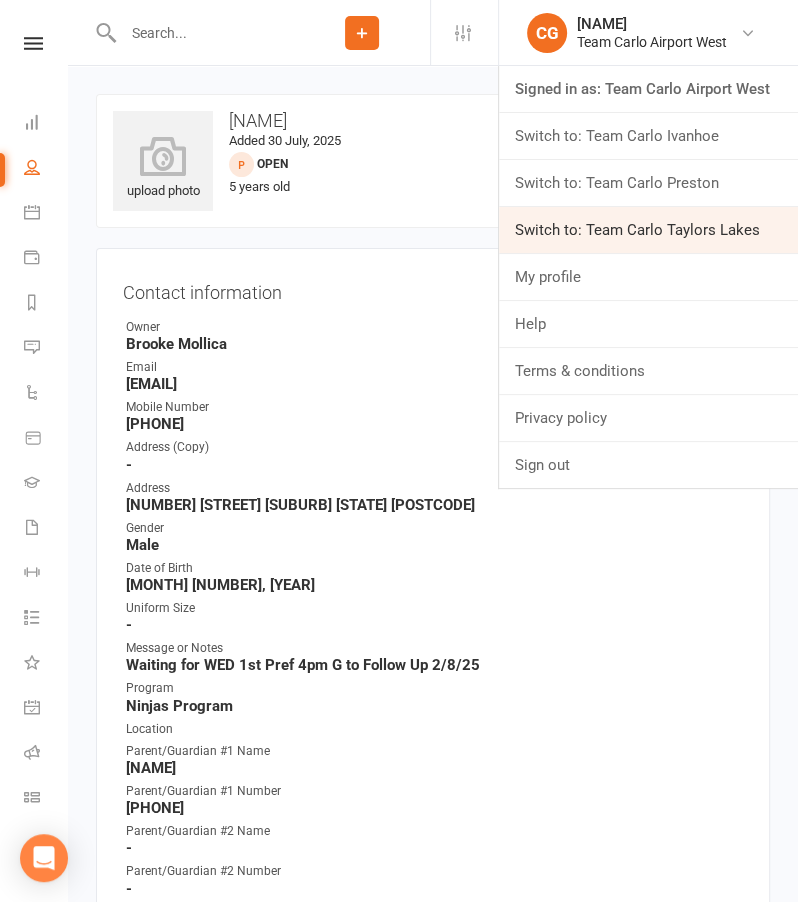 click on "Switch to: Team Carlo Taylors Lakes" at bounding box center (648, 230) 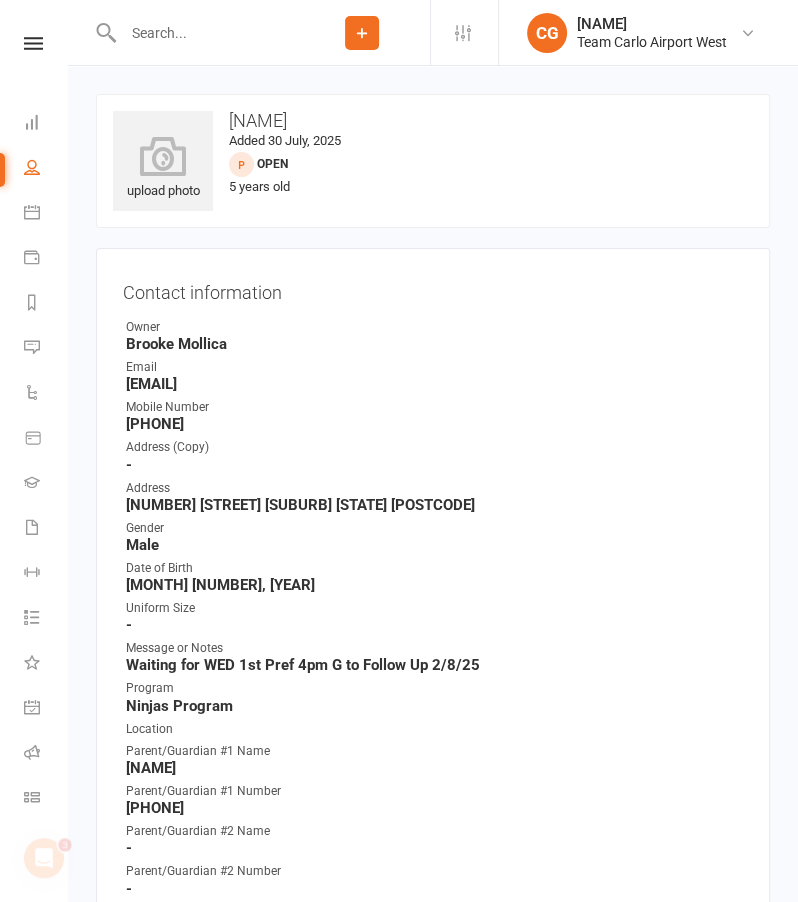 scroll, scrollTop: 0, scrollLeft: 0, axis: both 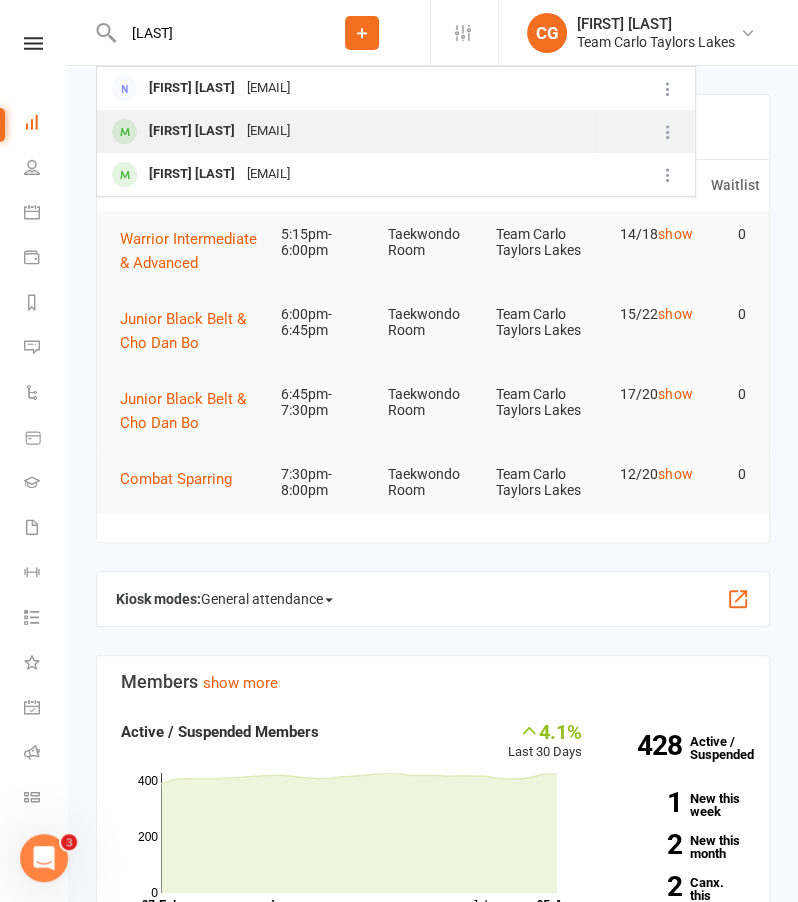 type on "pudney" 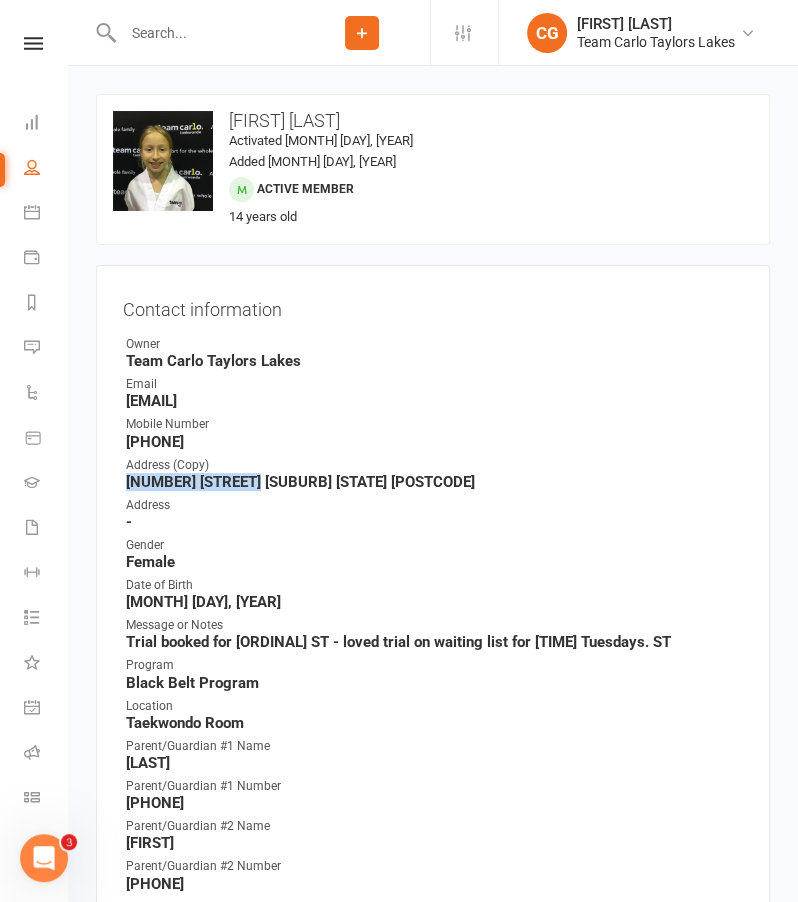 drag, startPoint x: 240, startPoint y: 476, endPoint x: 128, endPoint y: 474, distance: 112.01785 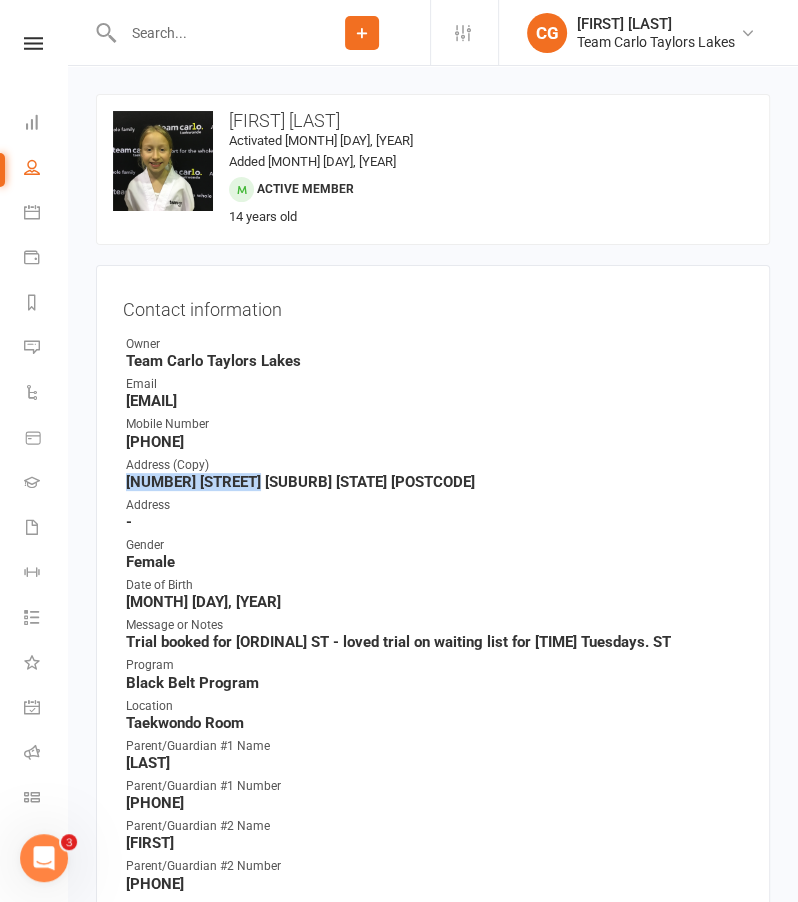 copy on "12 Bennet Street" 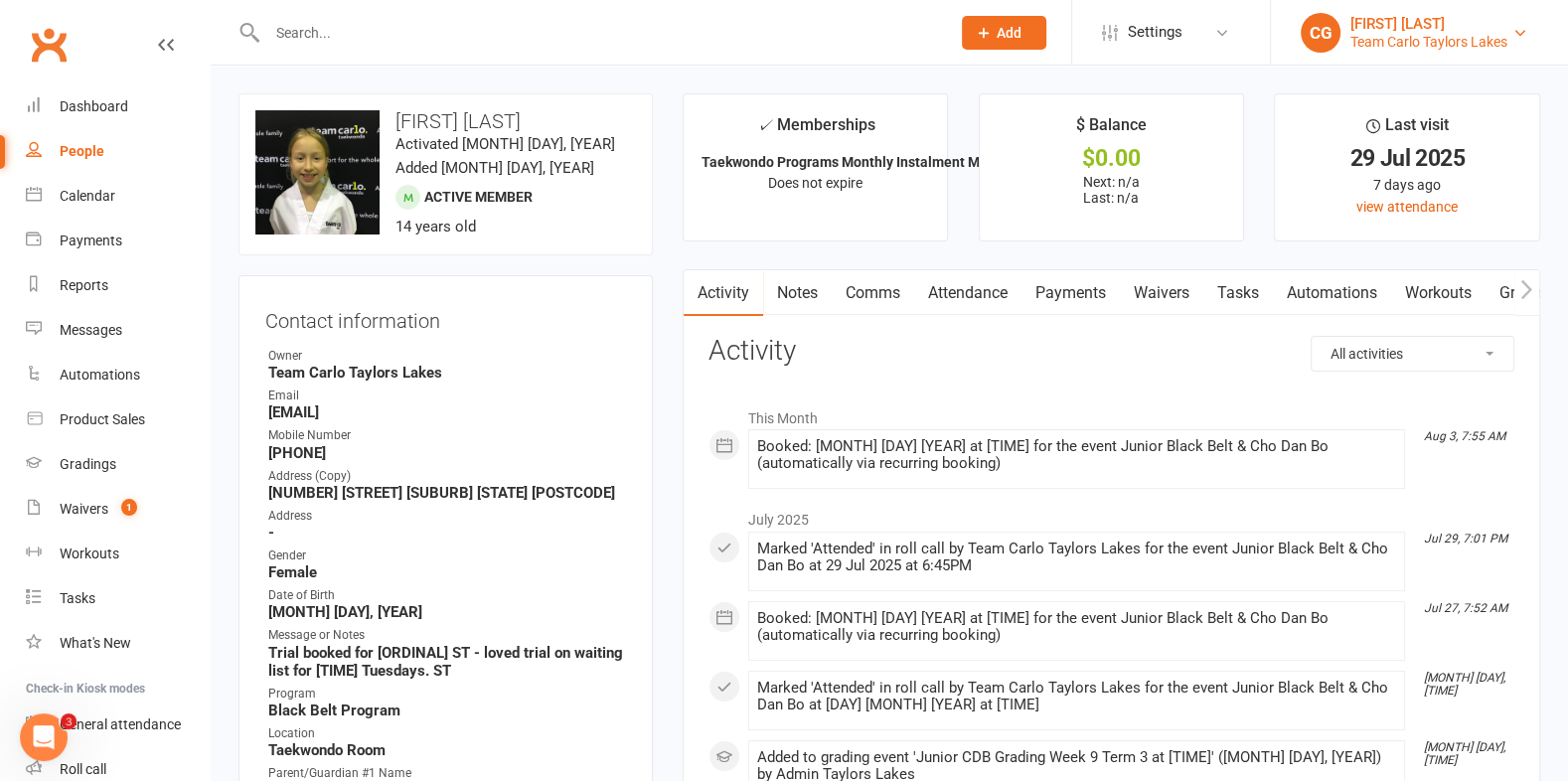 click on "Team Carlo Taylors Lakes" at bounding box center [1429, 42] 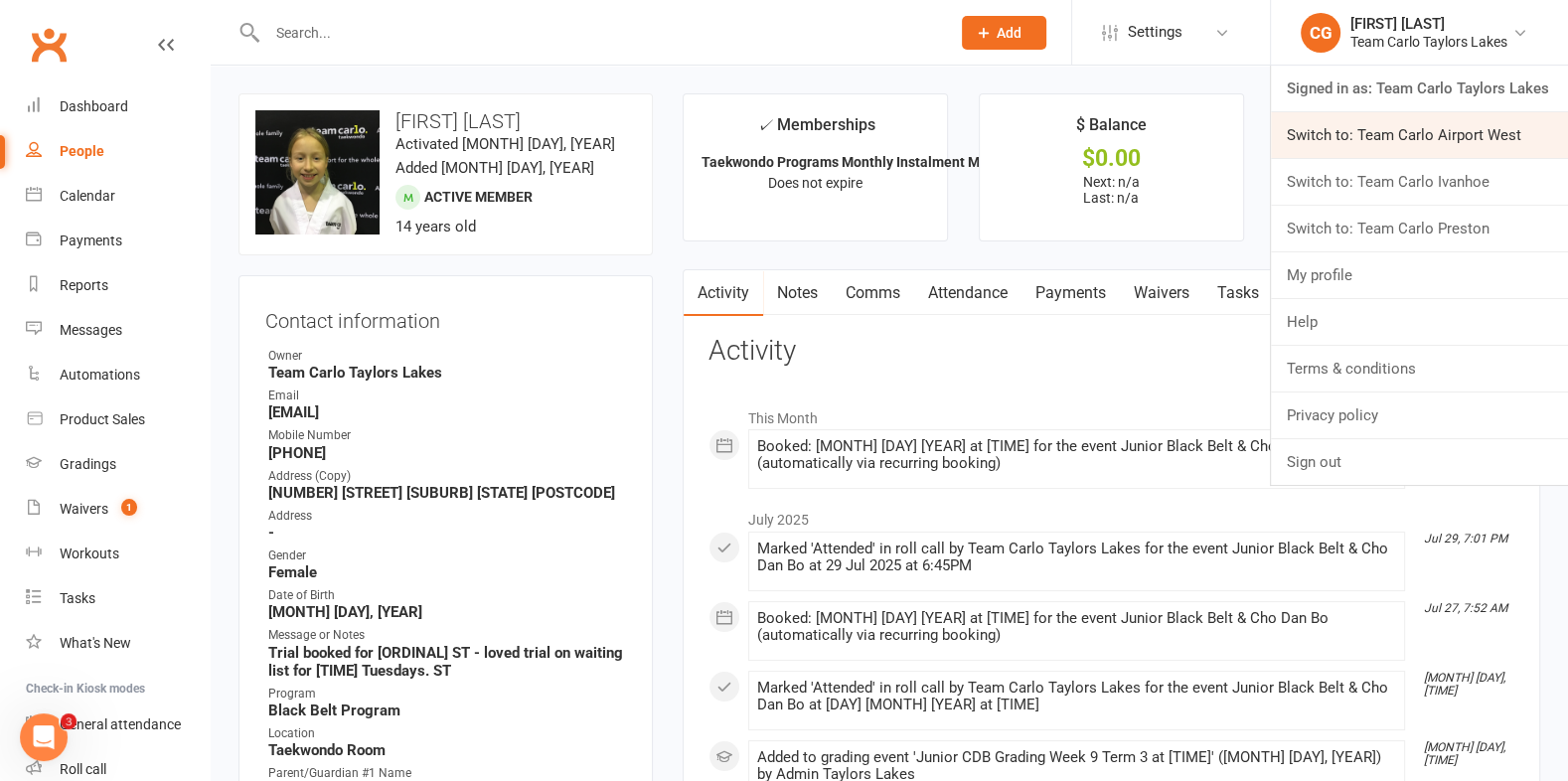 click on "Switch to: Team Carlo Airport West" at bounding box center (1419, 135) 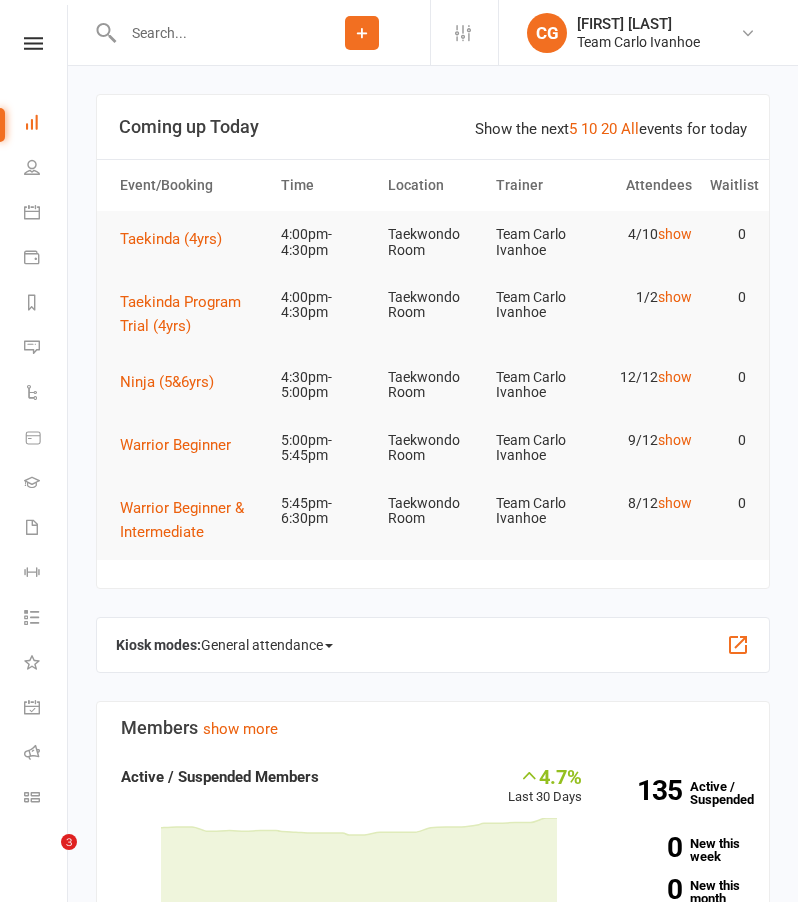 scroll, scrollTop: 0, scrollLeft: 0, axis: both 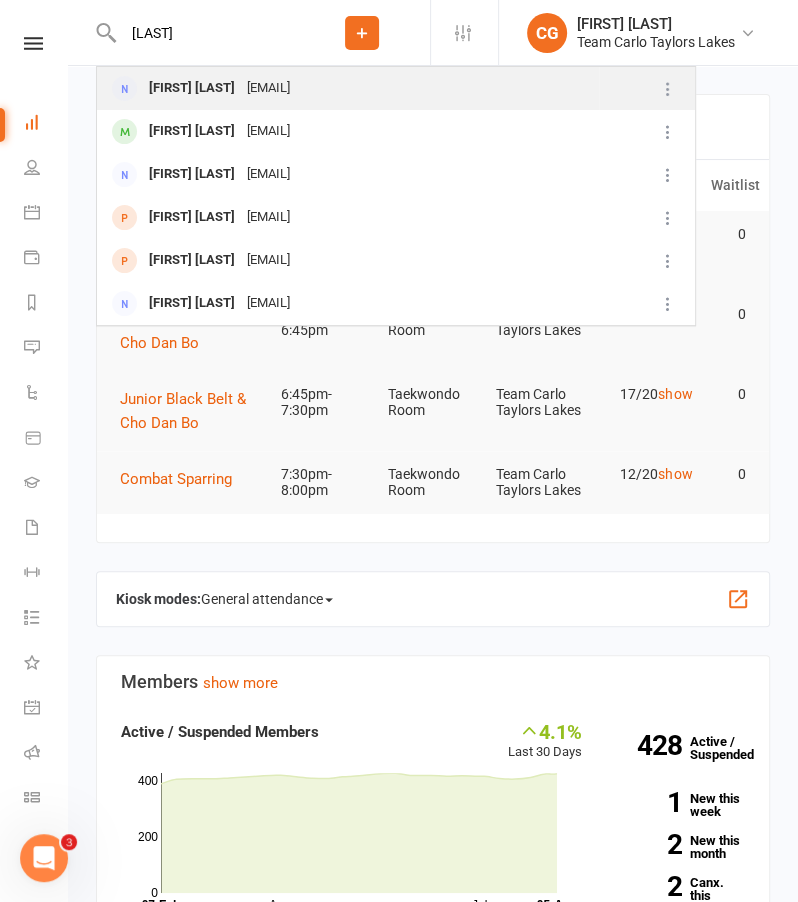 type on "[LAST]" 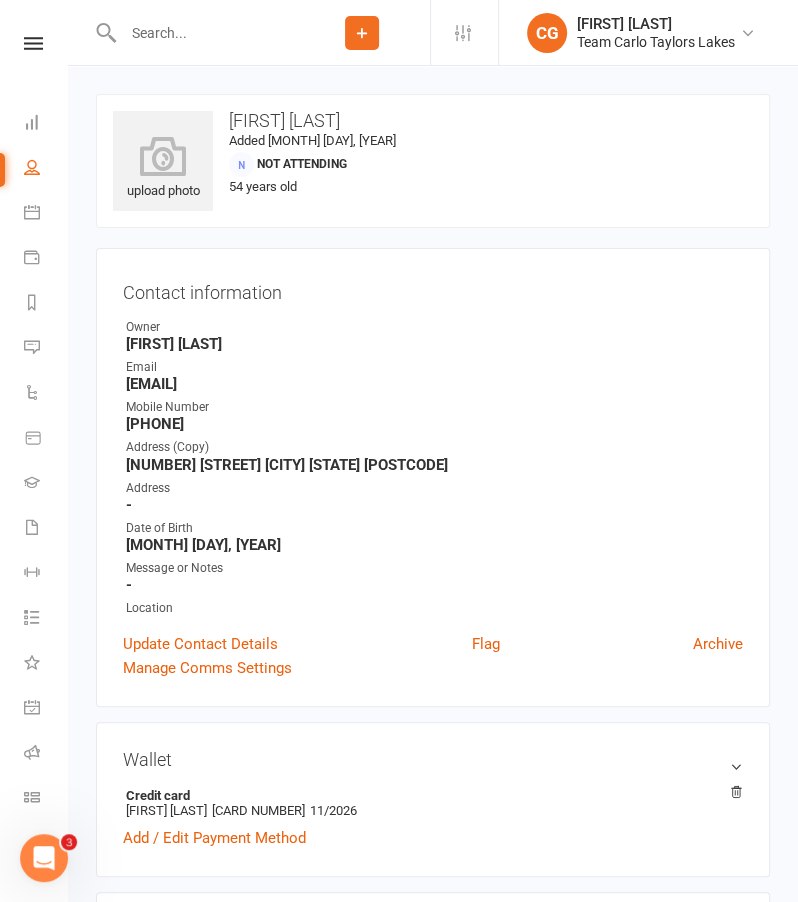 click on "[EMAIL]" at bounding box center (434, 384) 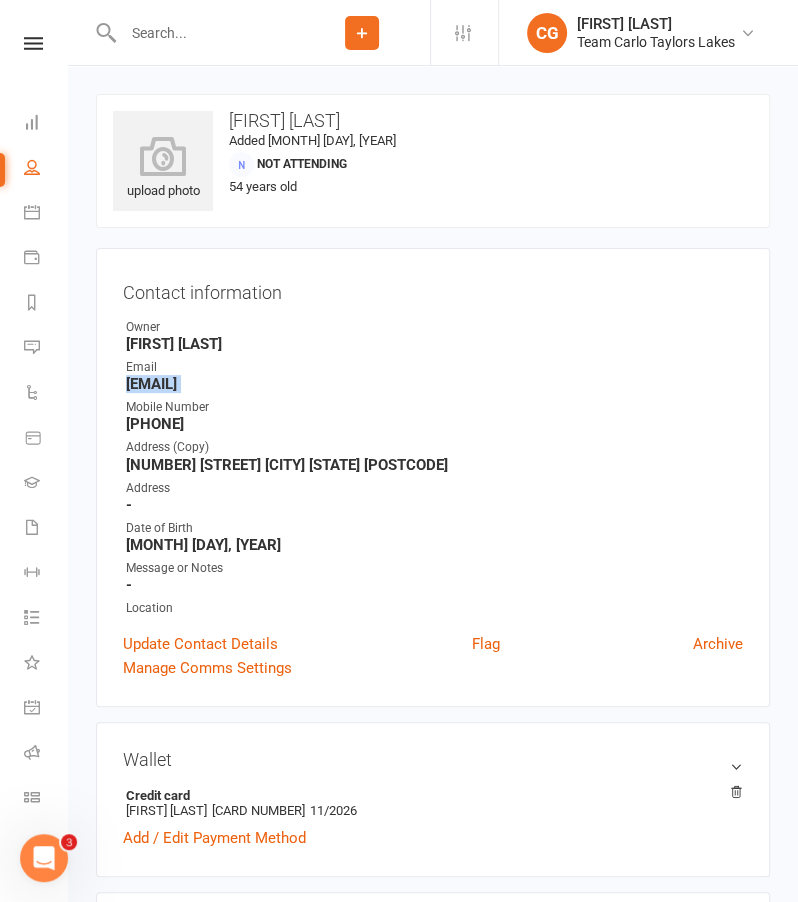 click on "[EMAIL]" at bounding box center [434, 384] 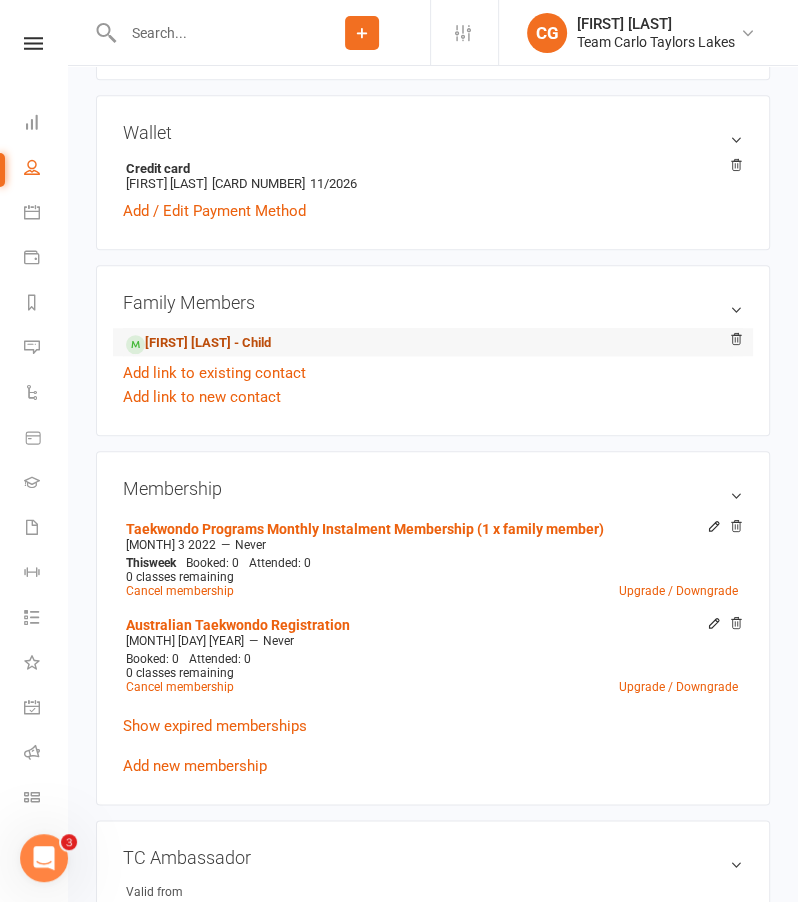 scroll, scrollTop: 618, scrollLeft: 0, axis: vertical 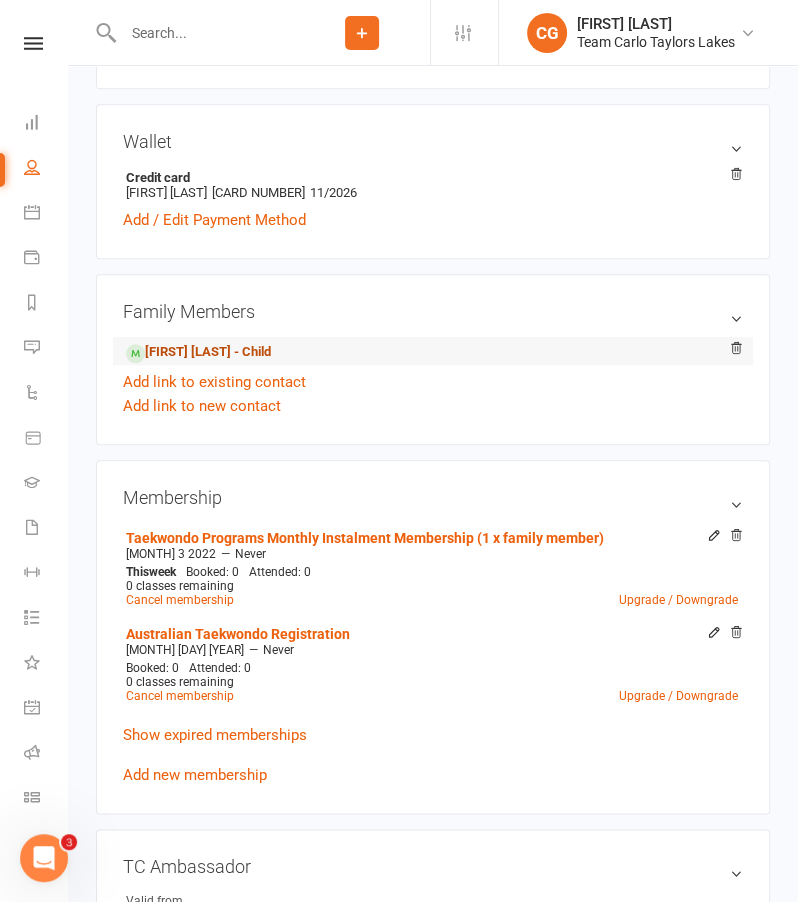 click on "[FIRST] [LAST] - Child" at bounding box center (198, 352) 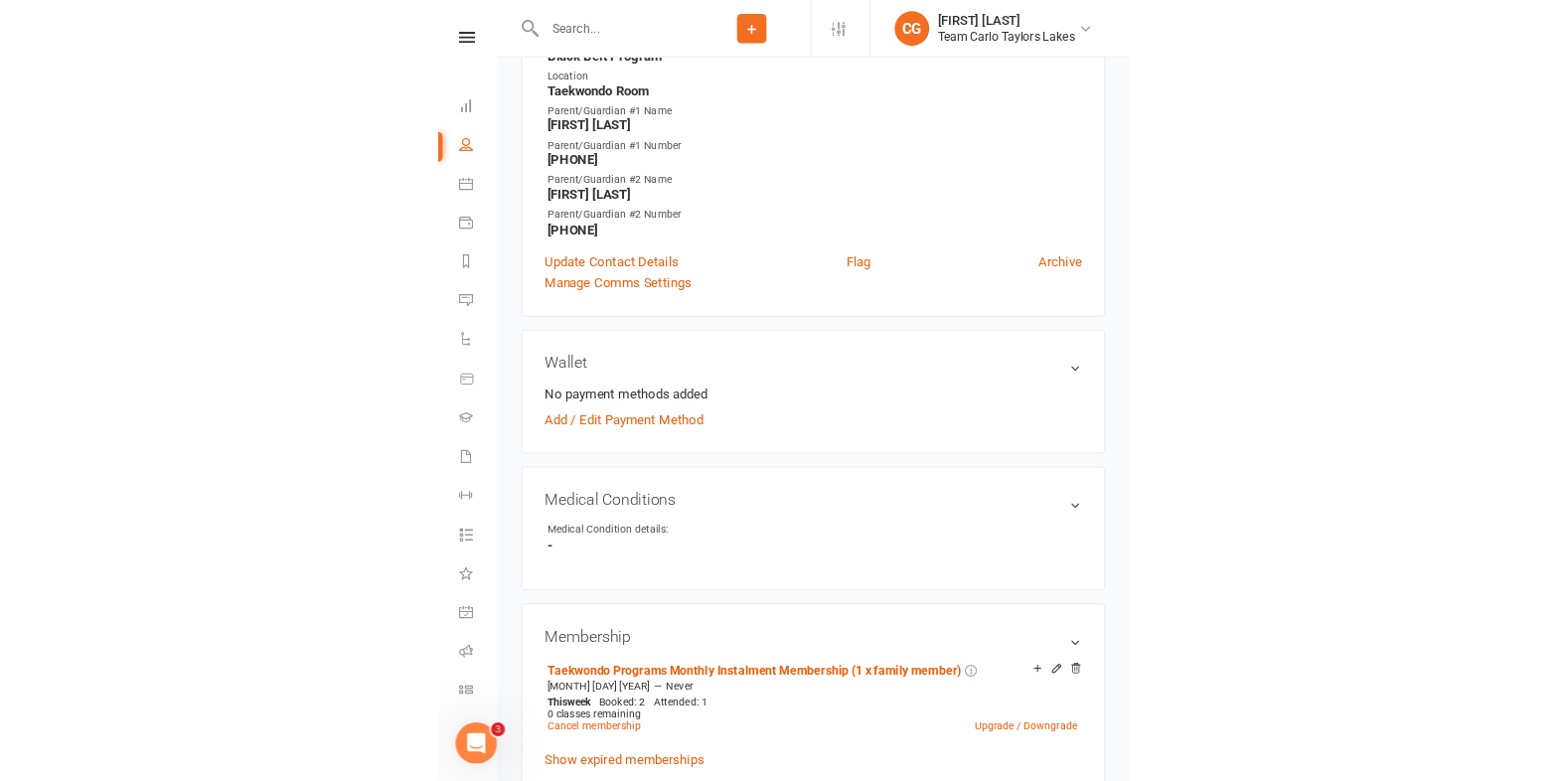 scroll, scrollTop: 0, scrollLeft: 0, axis: both 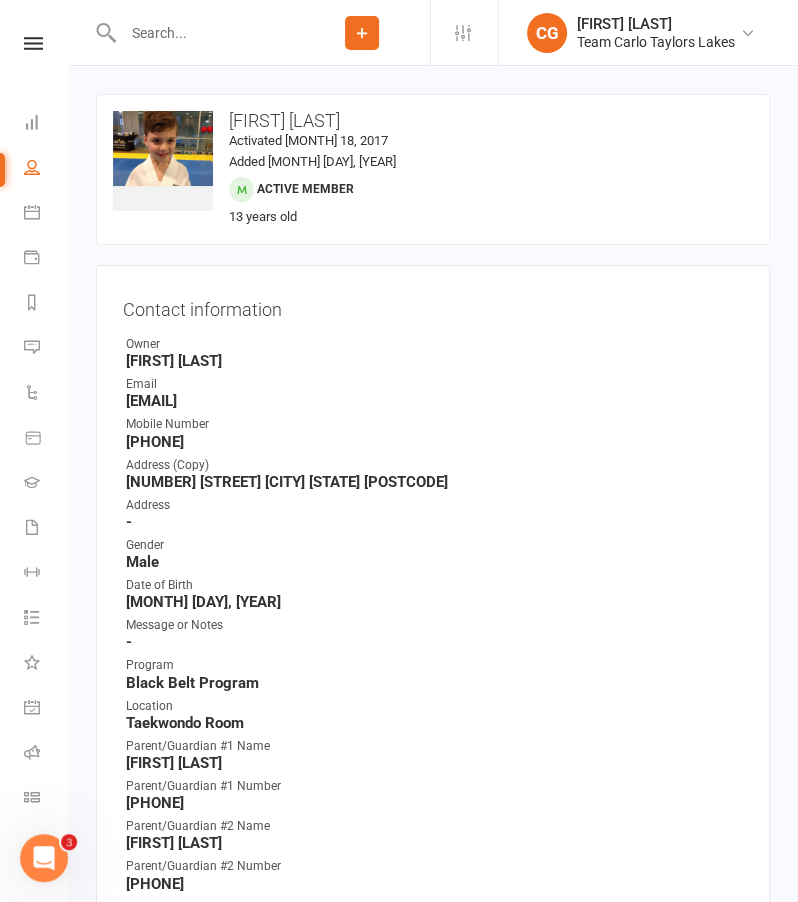 click on "[PHONE]" at bounding box center [434, 442] 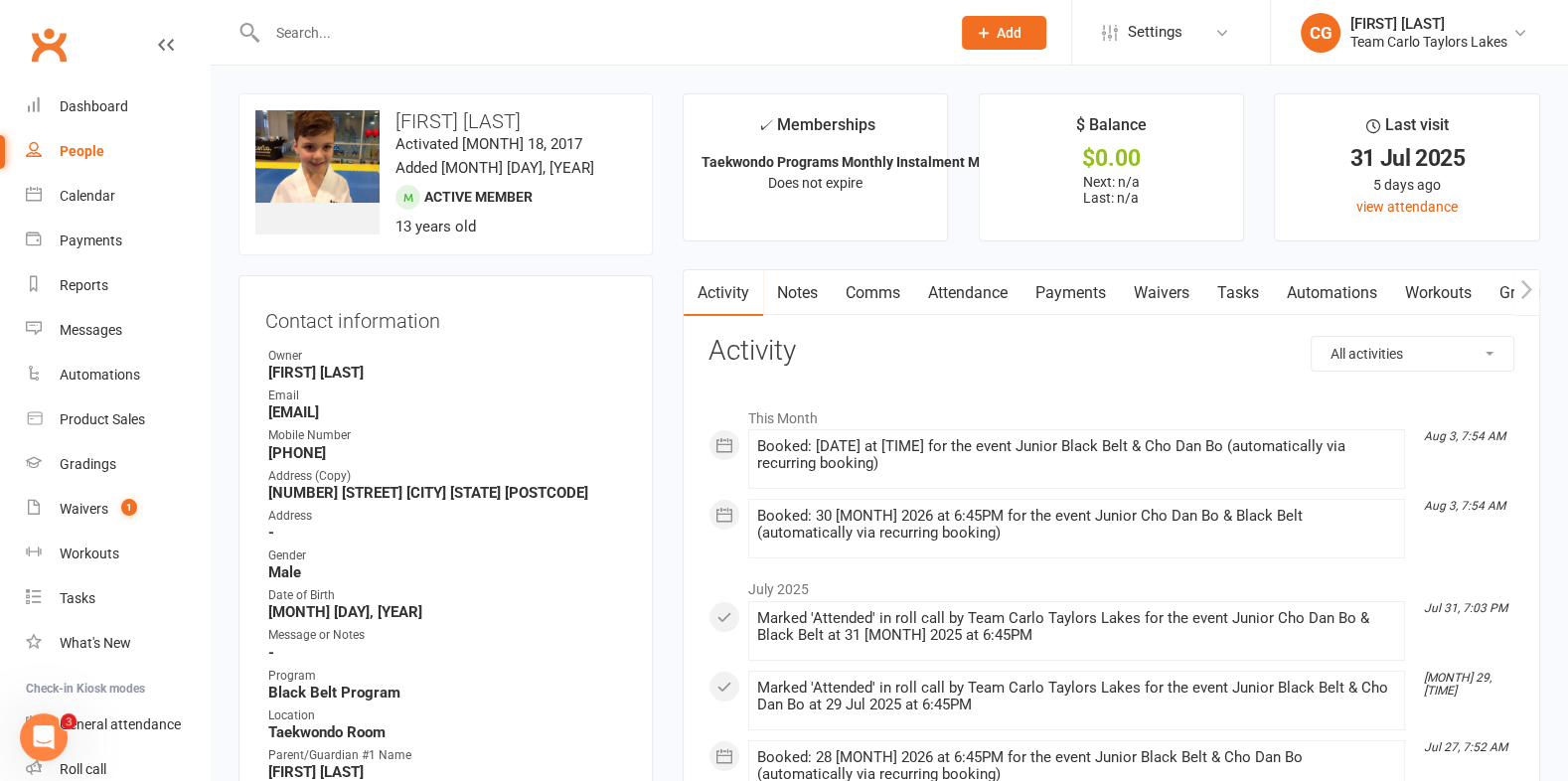 click at bounding box center (598, 33) 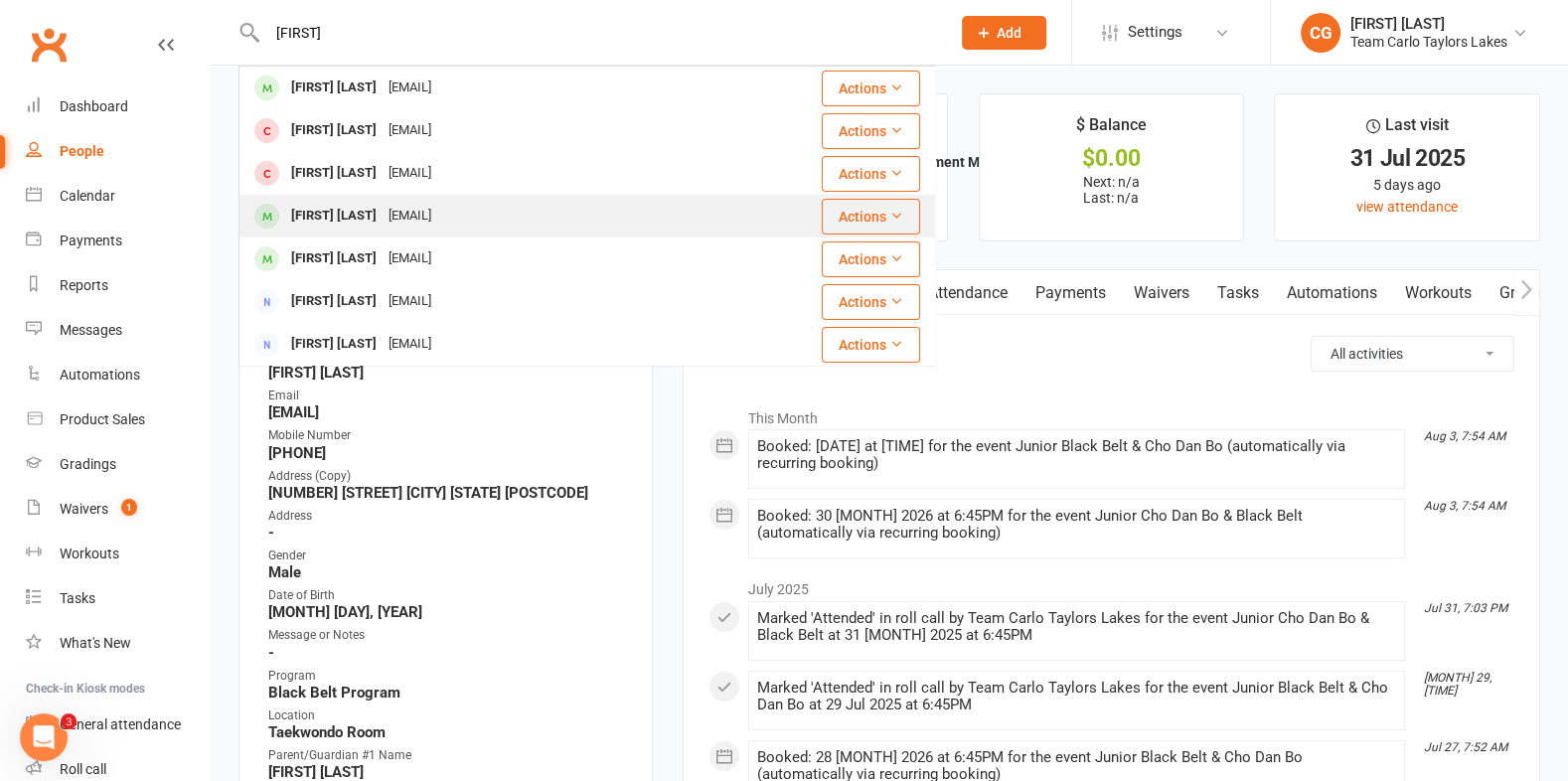 type on "[FIRST]" 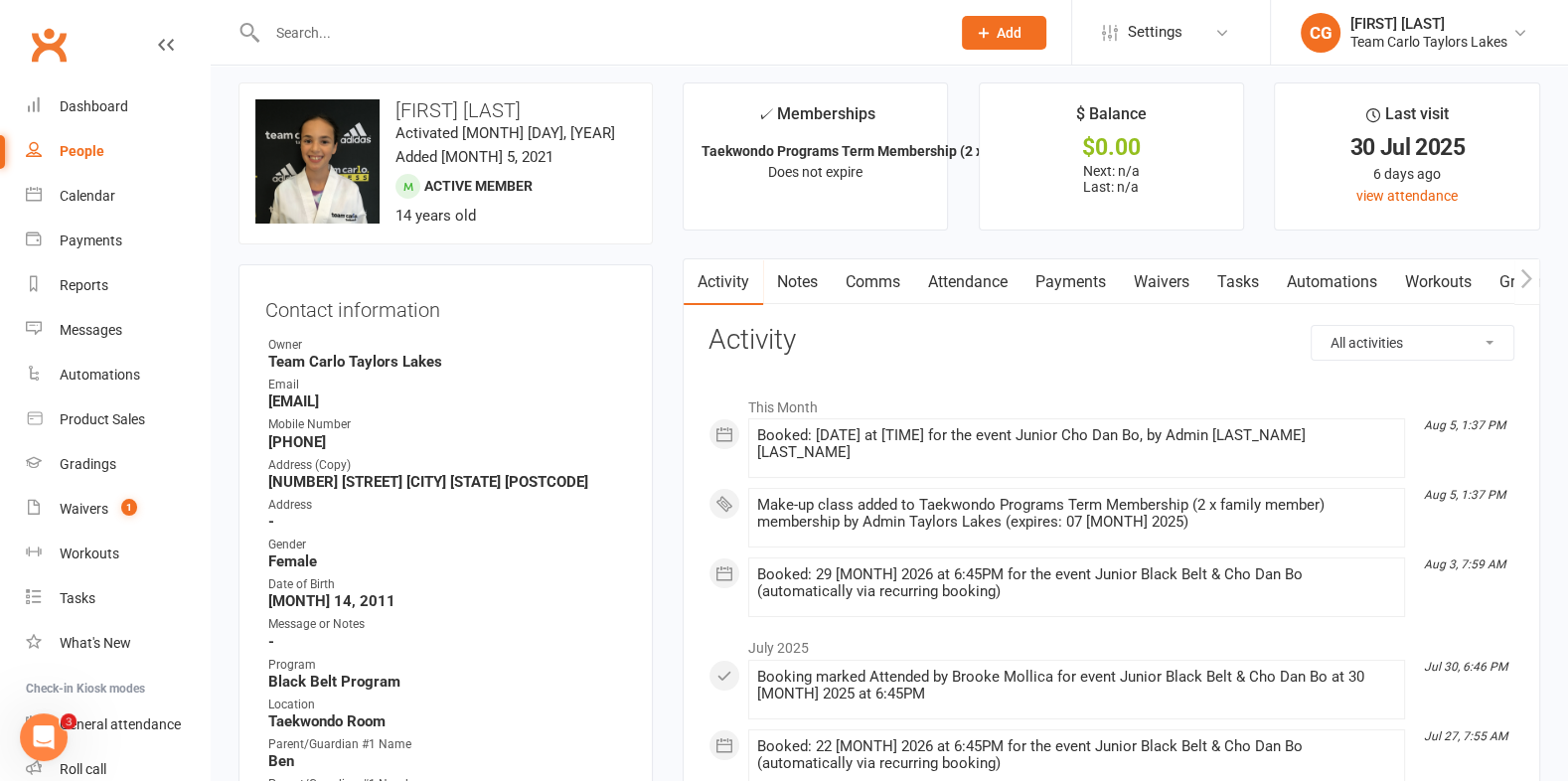 scroll, scrollTop: 0, scrollLeft: 0, axis: both 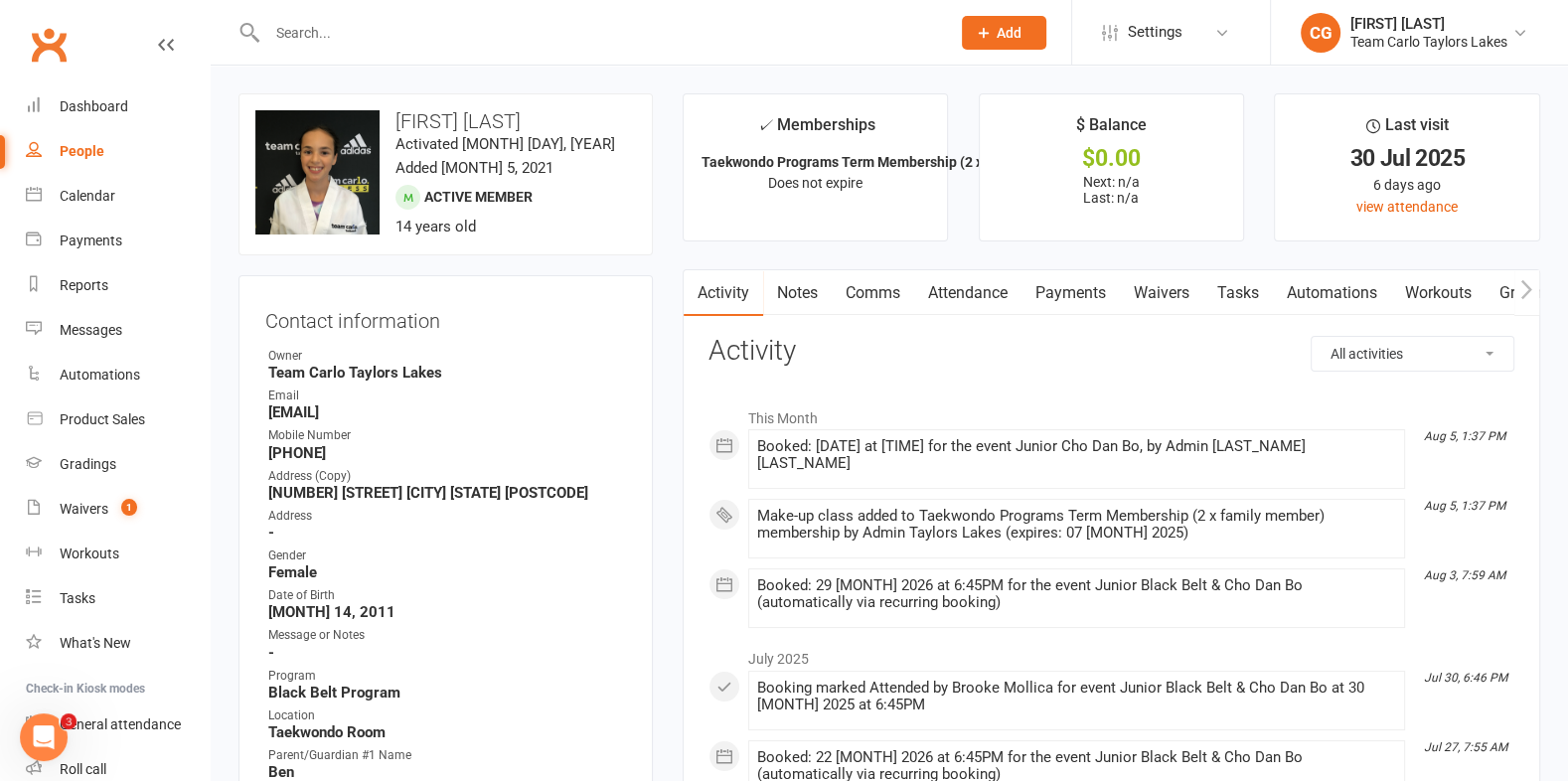 drag, startPoint x: 533, startPoint y: 113, endPoint x: 460, endPoint y: 110, distance: 73.061618 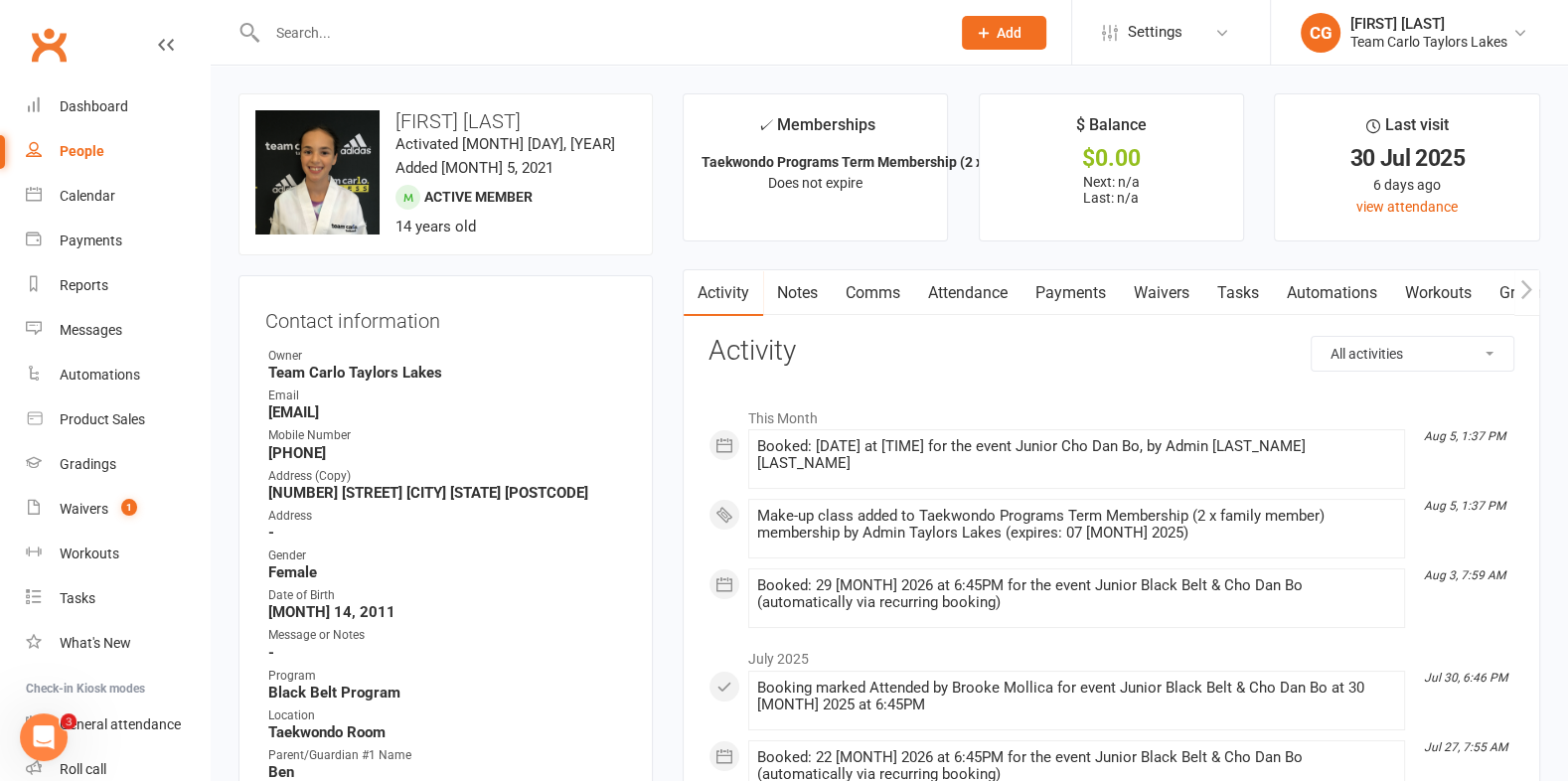 copy on "[LAST]" 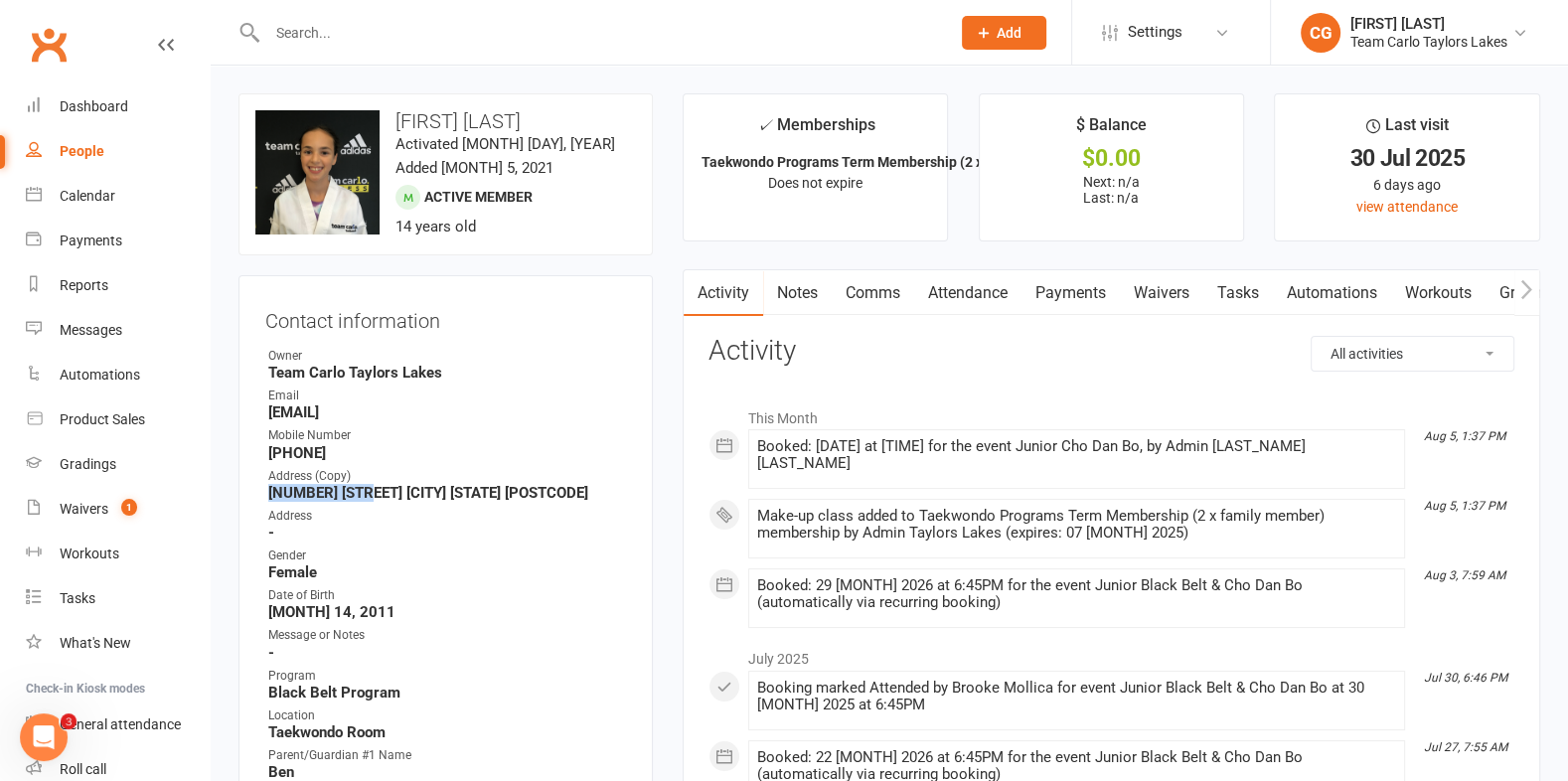 drag, startPoint x: 366, startPoint y: 488, endPoint x: 268, endPoint y: 492, distance: 98.0816 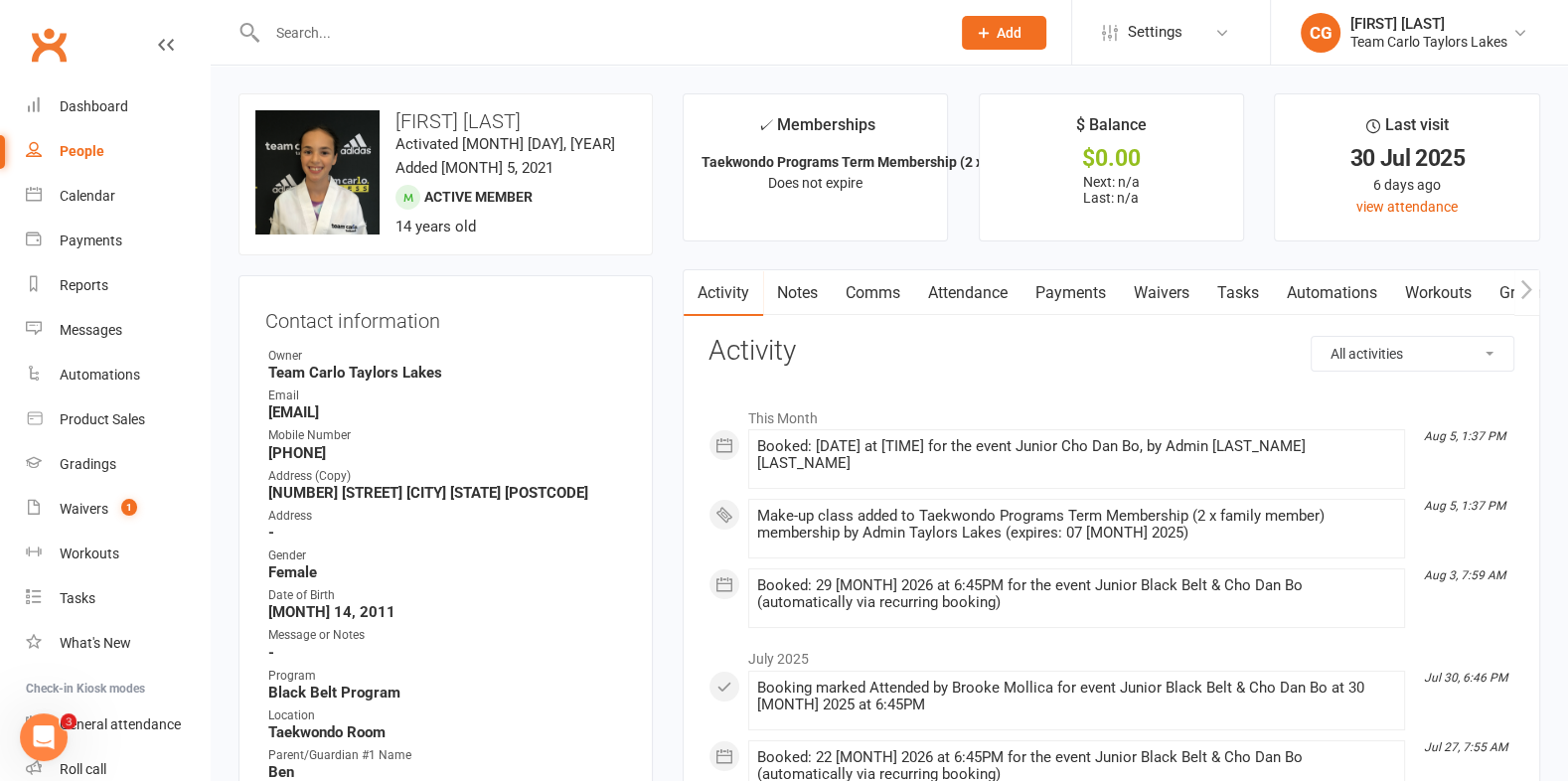 click on "Owner   Team Carlo Taylors Lakes Email  [EMAIL]
Mobile Number  [PHONE]
Address (Copy)  [NUMBER] [STREET] [CITY] [STATE] [POSTCODE]
Address  -
Gender  Female
Date of Birth  [MONTH] 14, 2011
Message or Notes  -
Program  Black Belt Program
Location  Taekwondo Room
Parent/Guardian #1 Name  [FIRST]
Parent/Guardian #1 Number  [PHONE]
Parent/Guardian #2 Name  [FIRST]
Parent/Guardian #2 Number  [PHONE]" at bounding box center [445, 624] 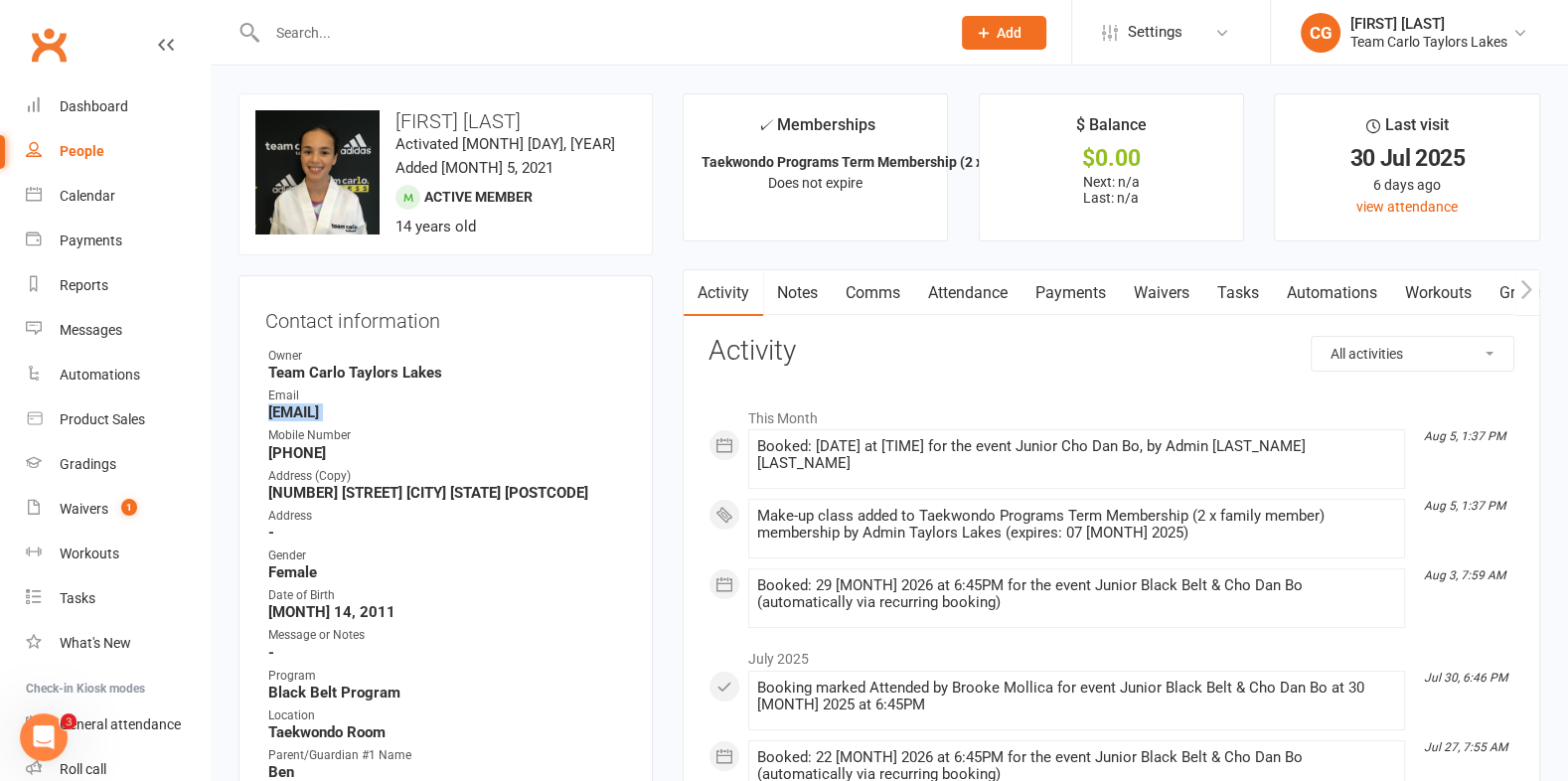 click on "[EMAIL]" at bounding box center (447, 412) 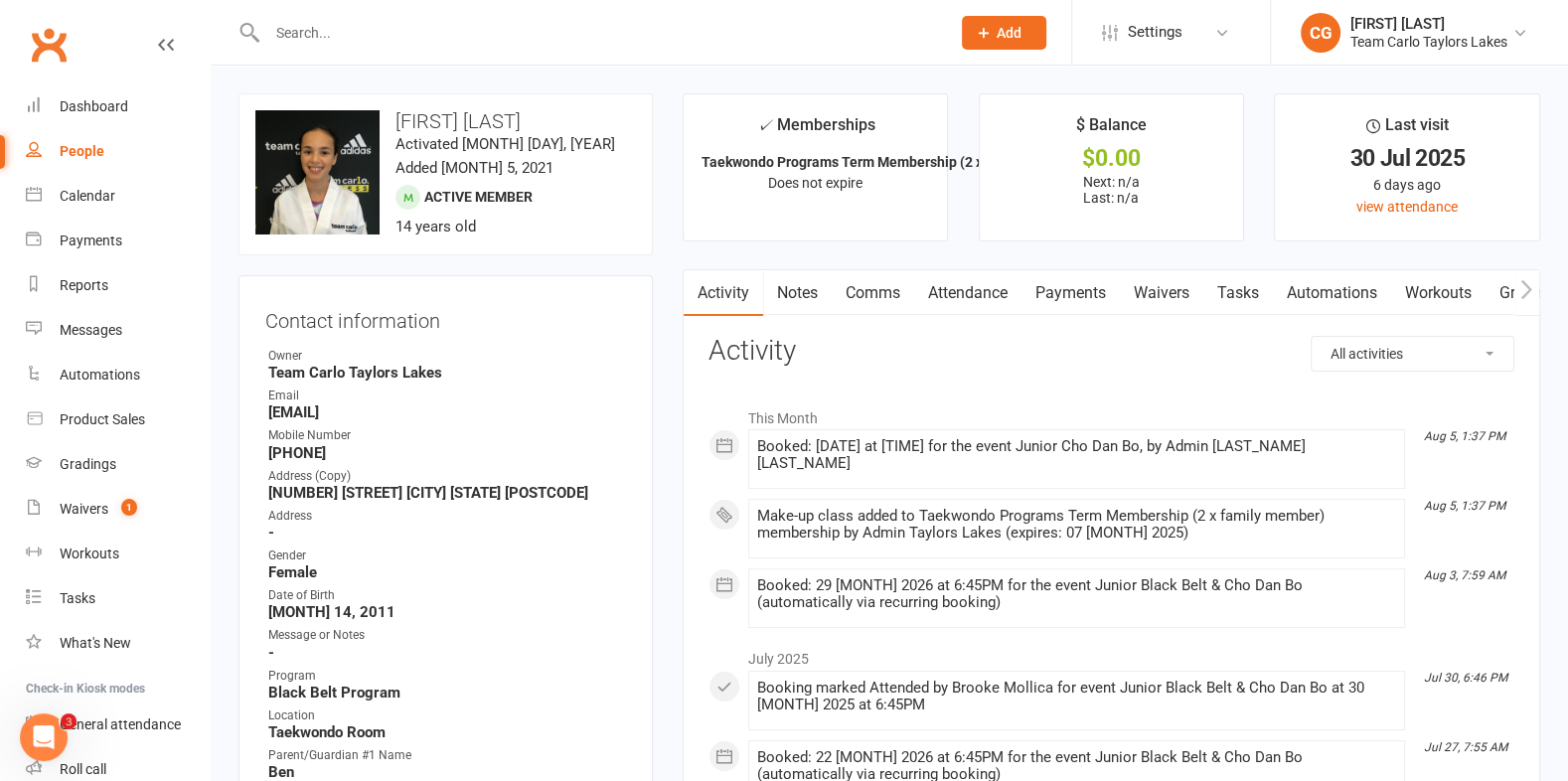 click at bounding box center (598, 33) 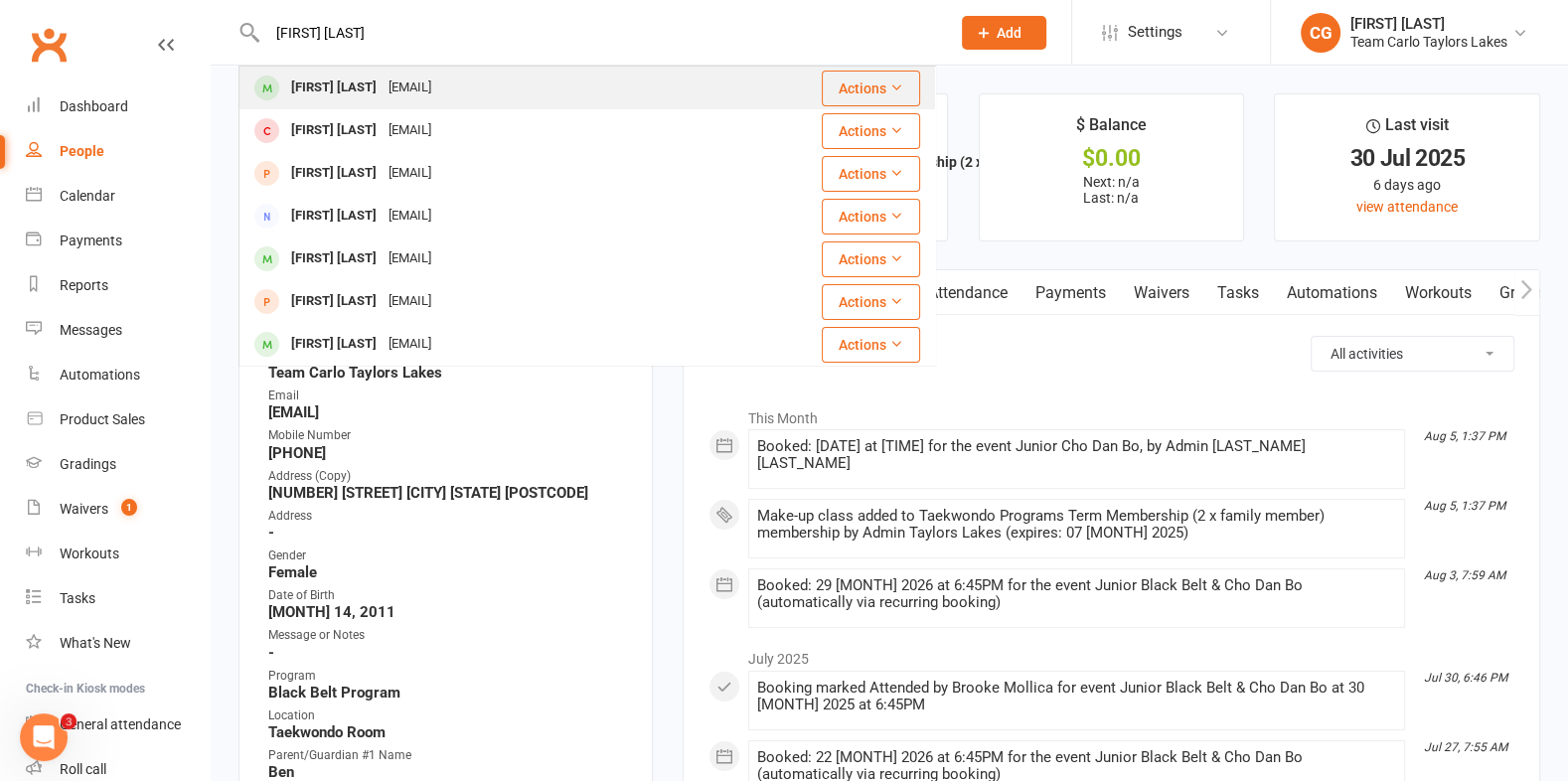 type on "[FIRST] [LAST]" 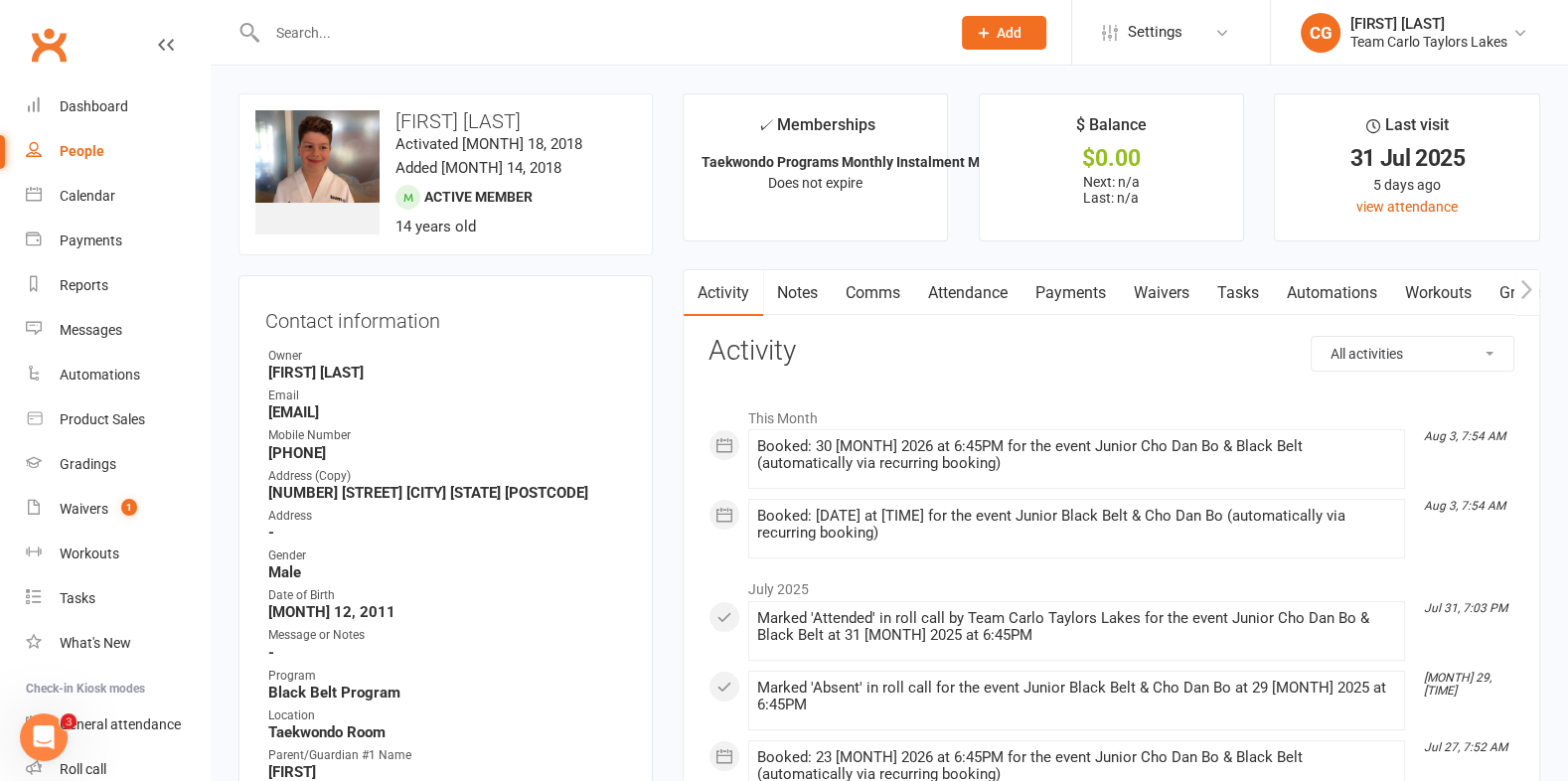 click on "[EMAIL]" at bounding box center (447, 412) 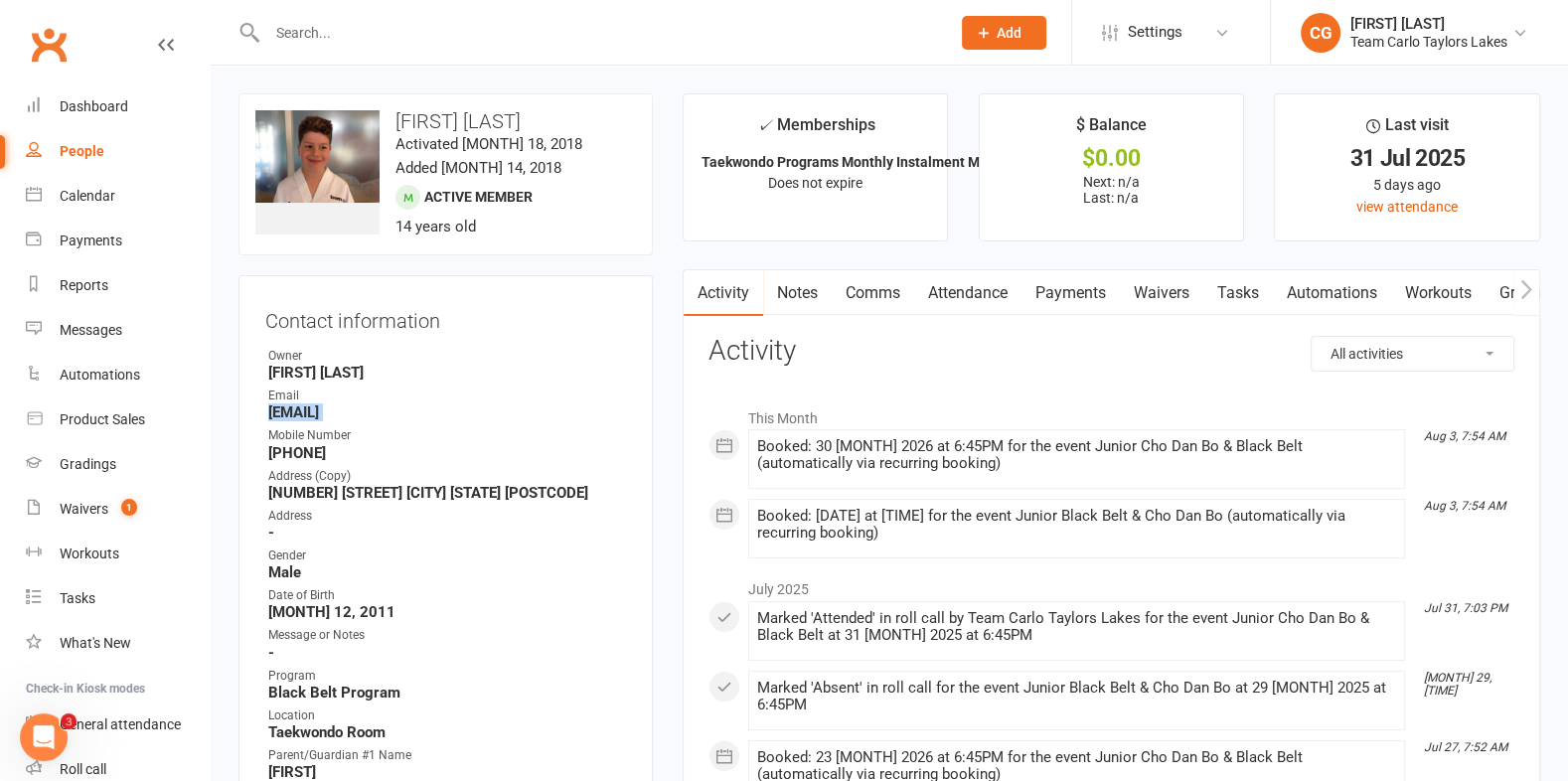 click on "[EMAIL]" at bounding box center [447, 412] 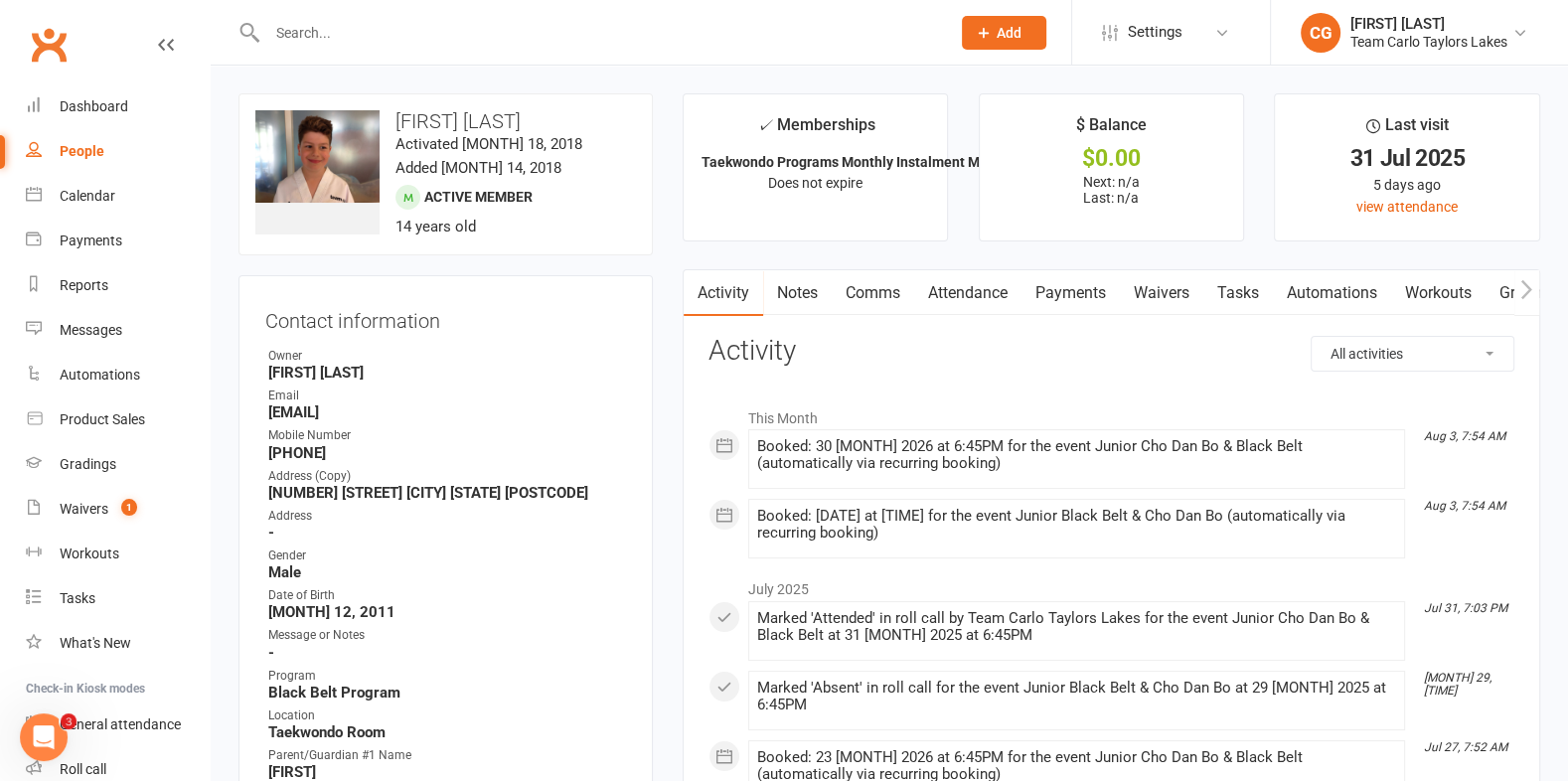click on "[PHONE]" at bounding box center (447, 453) 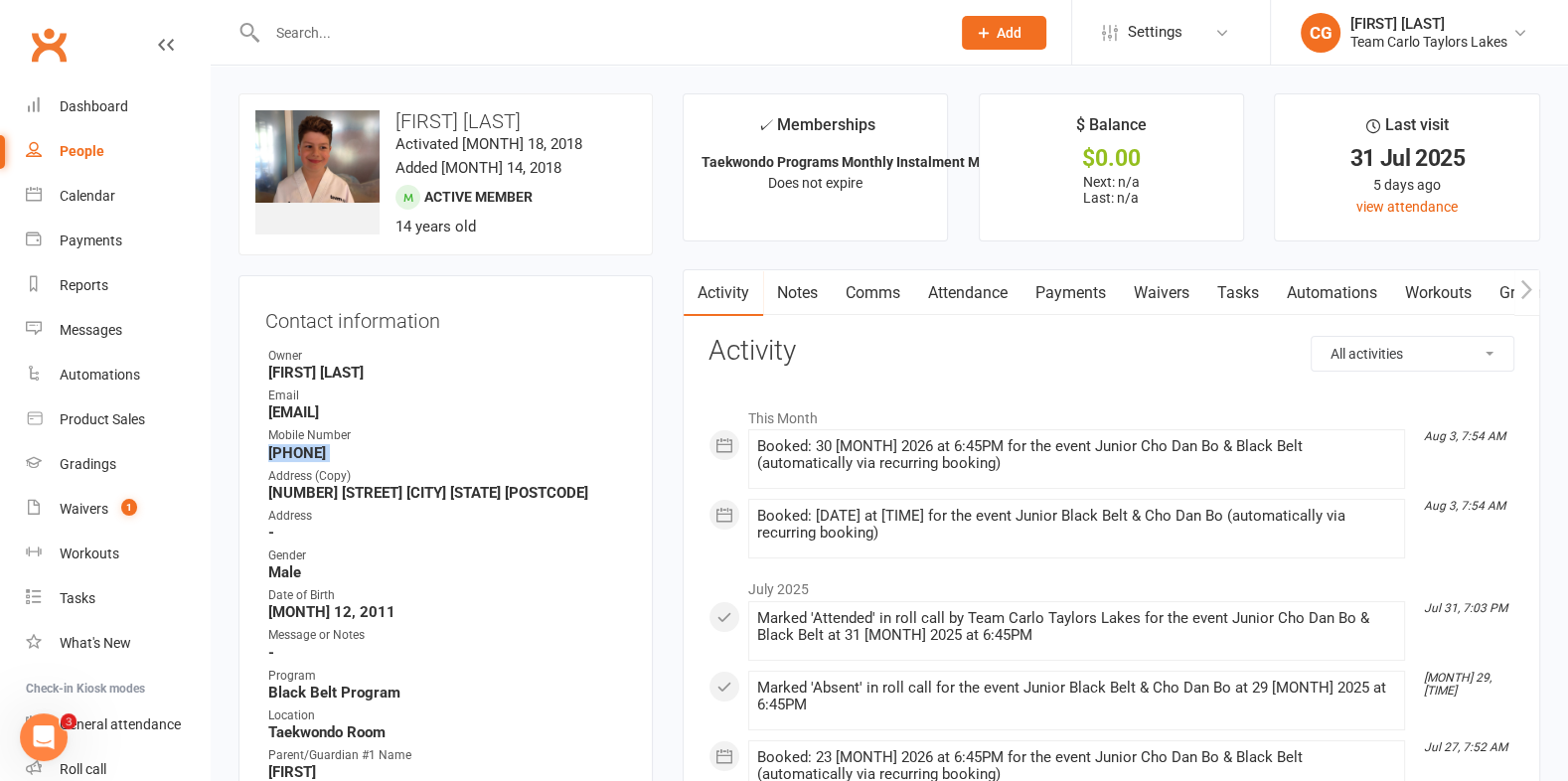 click on "[PHONE]" at bounding box center (447, 453) 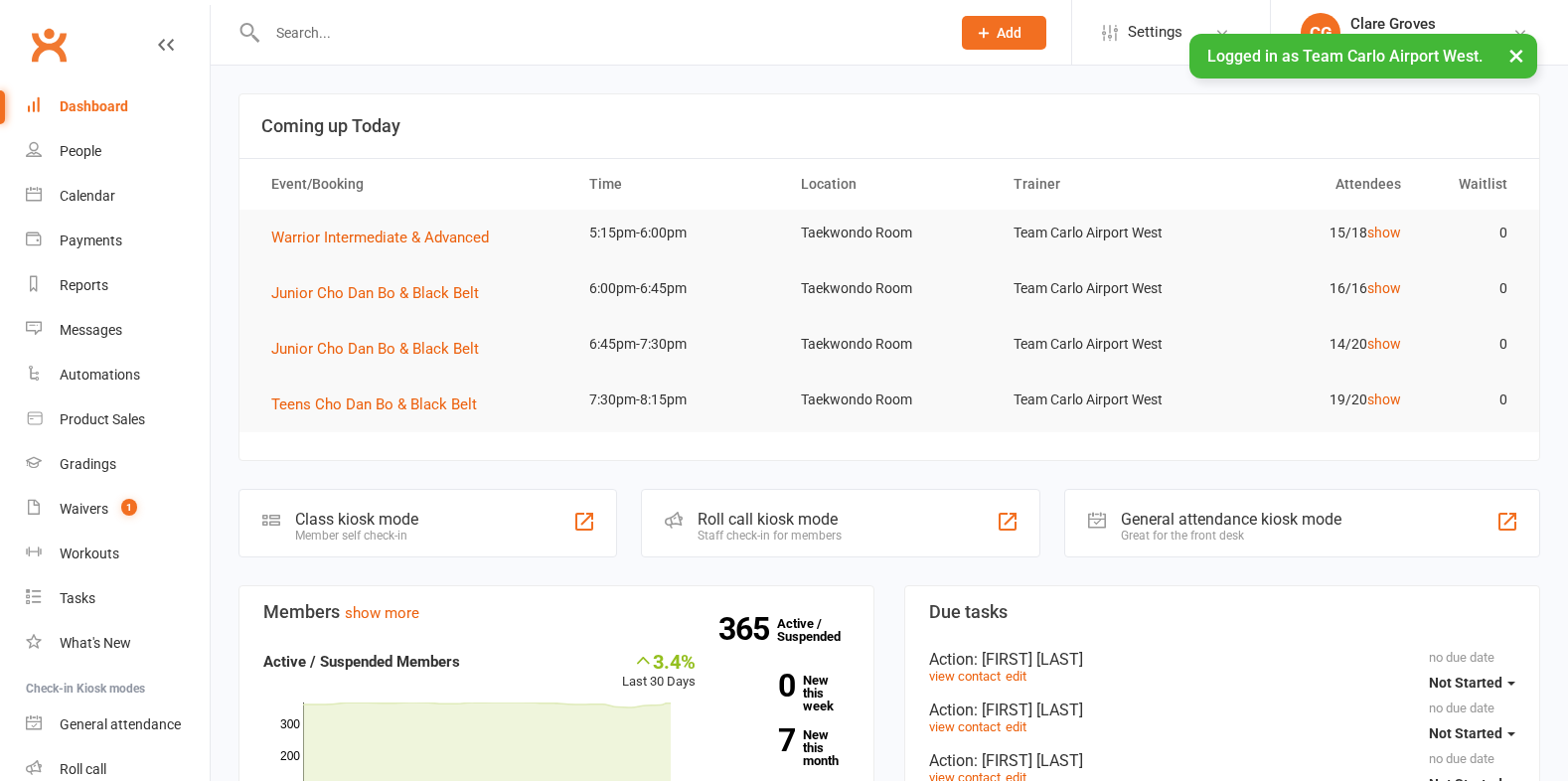 scroll, scrollTop: 0, scrollLeft: 0, axis: both 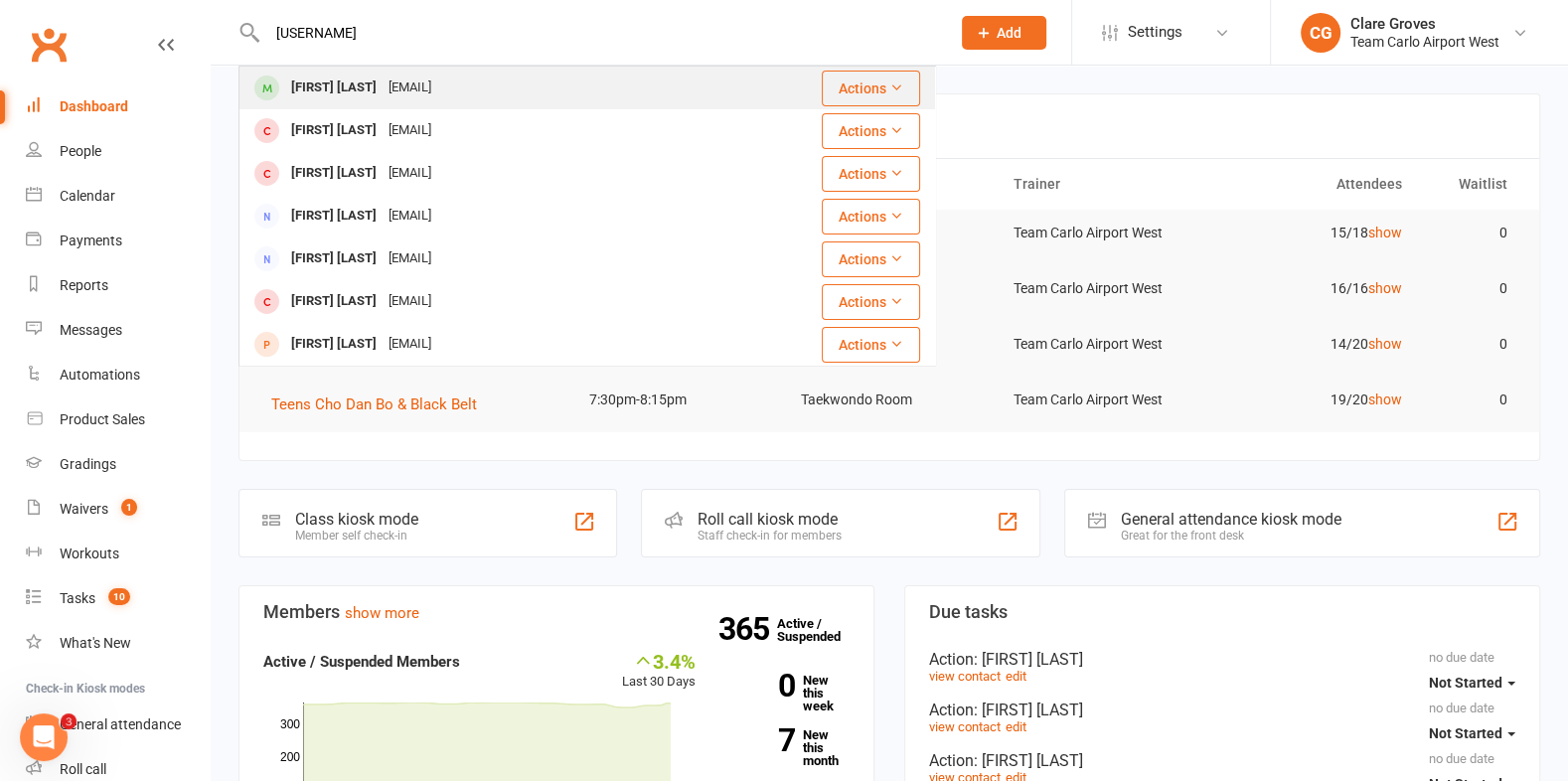 type on "mcmahon" 